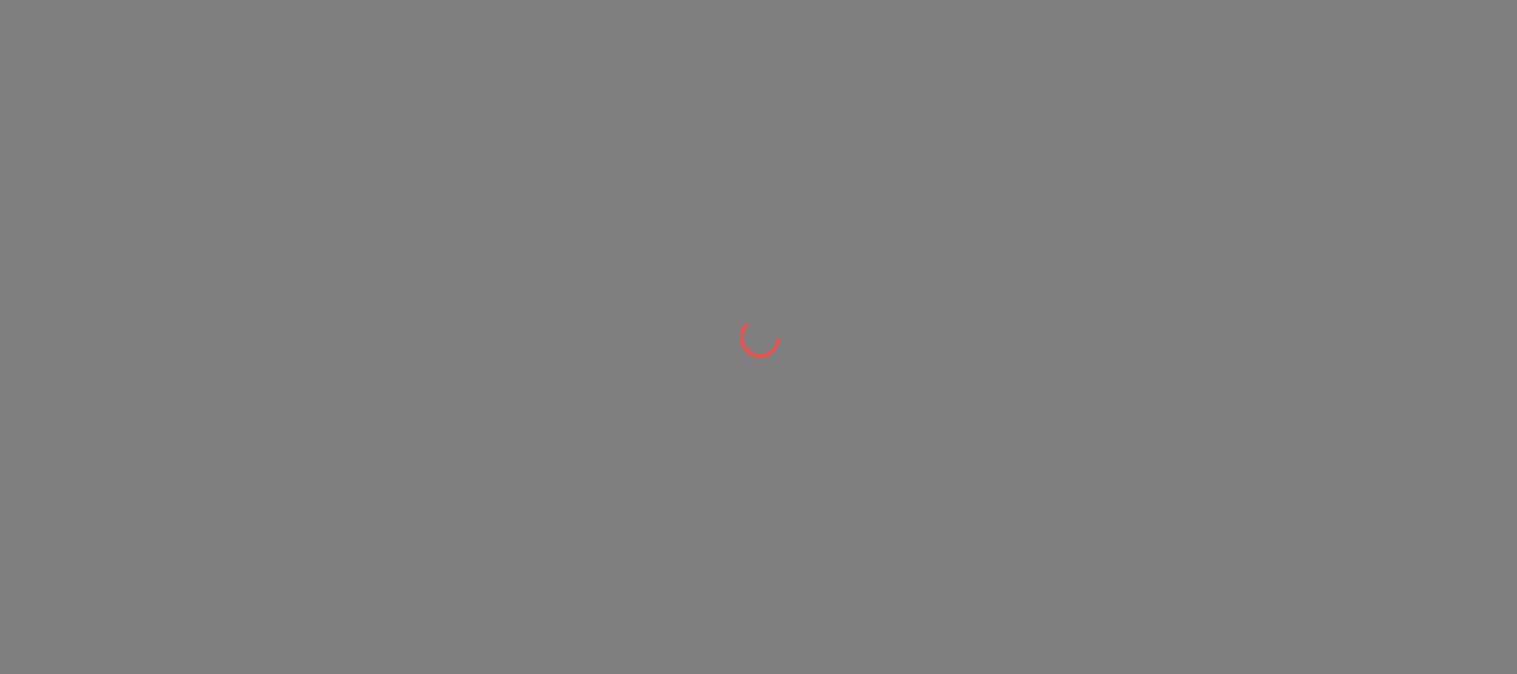 scroll, scrollTop: 0, scrollLeft: 0, axis: both 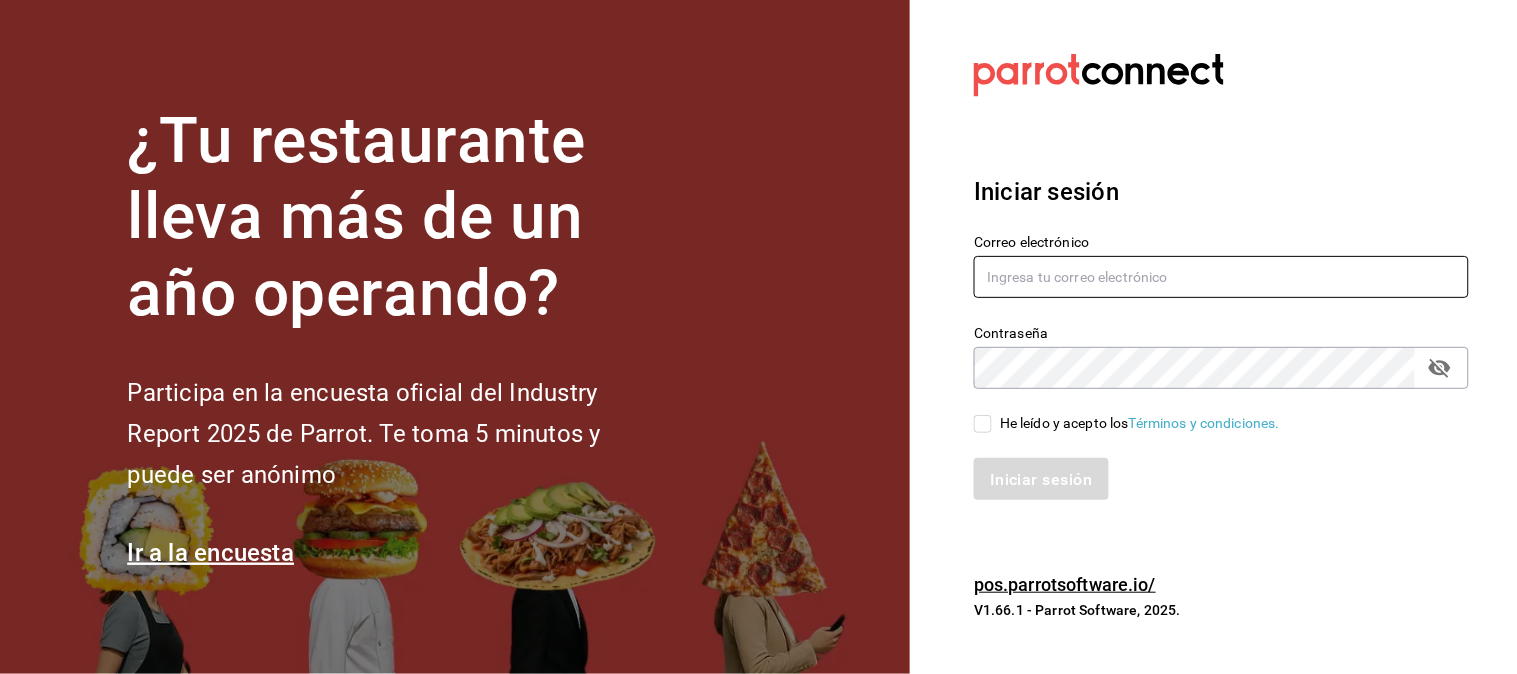 type on "[USERNAME]@[DOMAIN]" 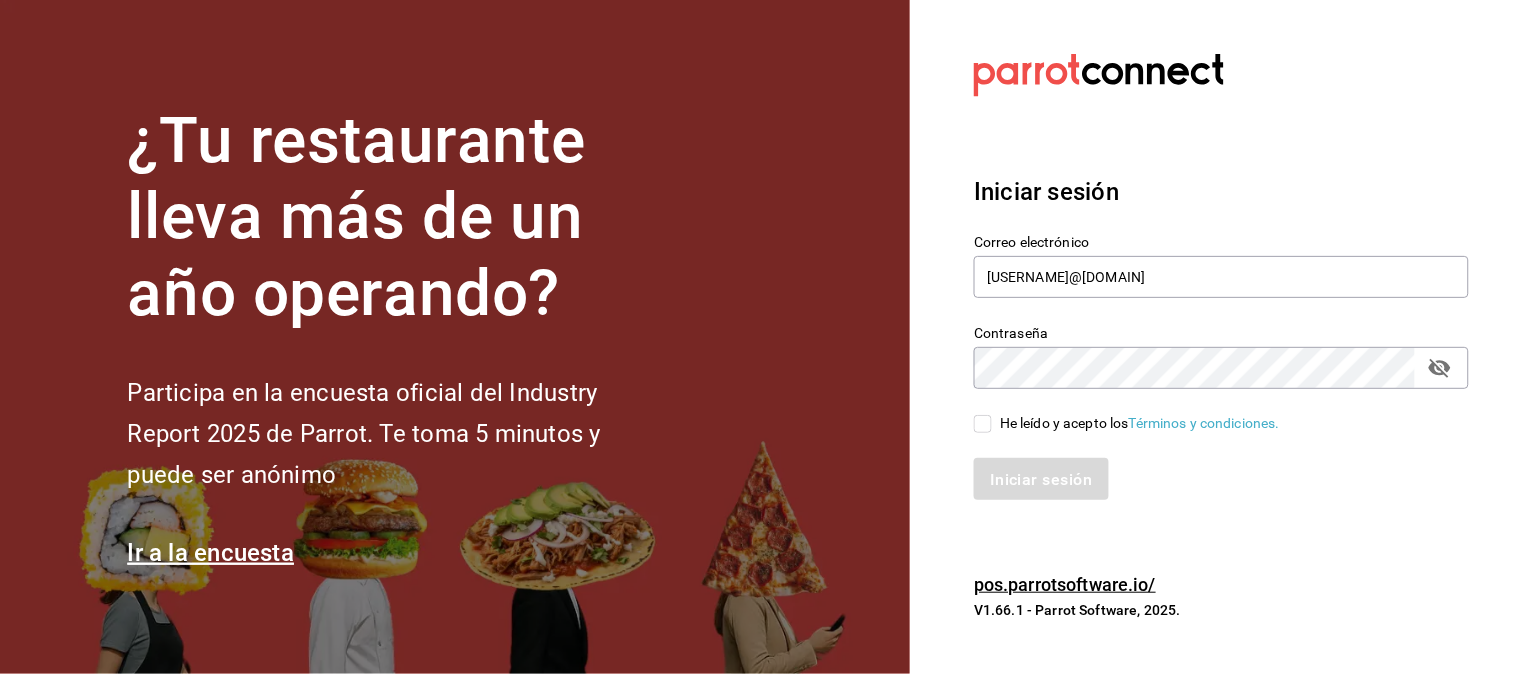 click on "He leído y acepto los  Términos y condiciones." at bounding box center [983, 424] 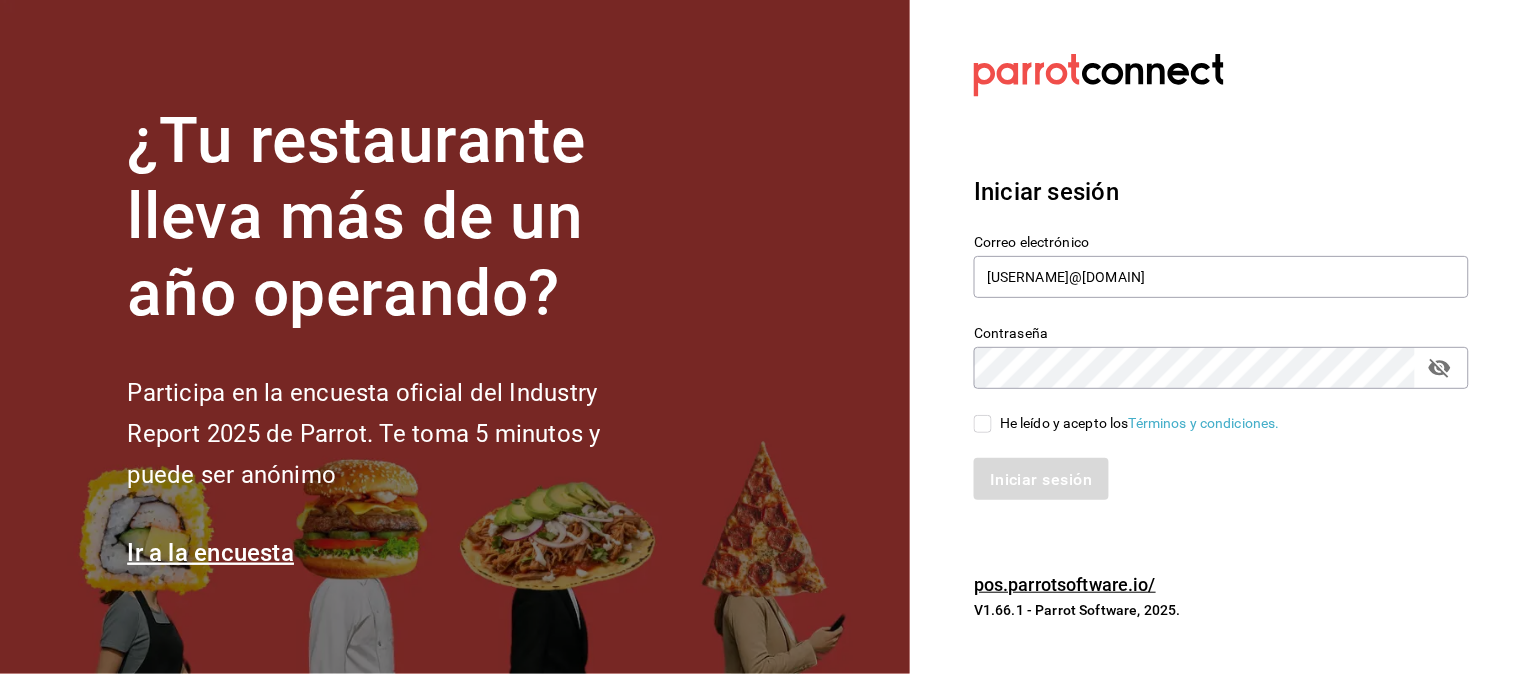 checkbox on "true" 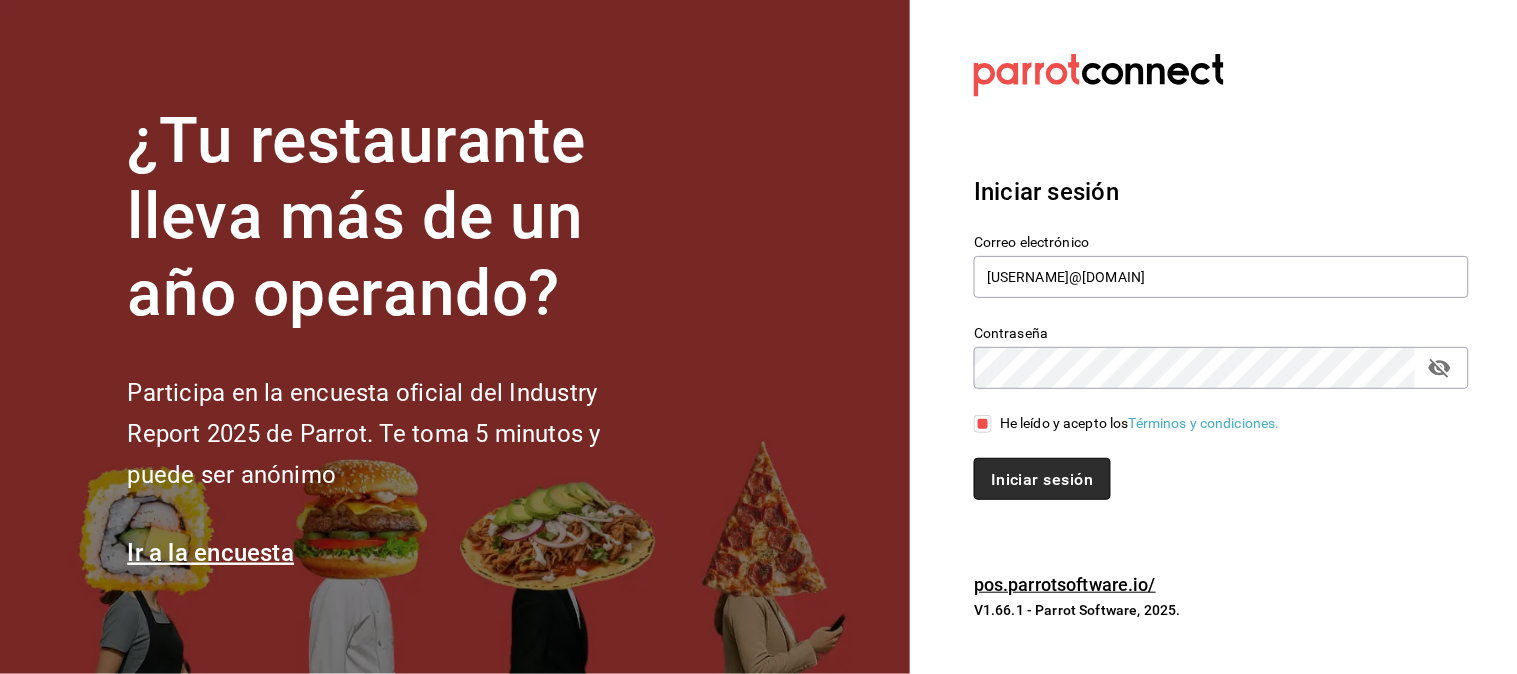click on "Iniciar sesión" at bounding box center [1042, 479] 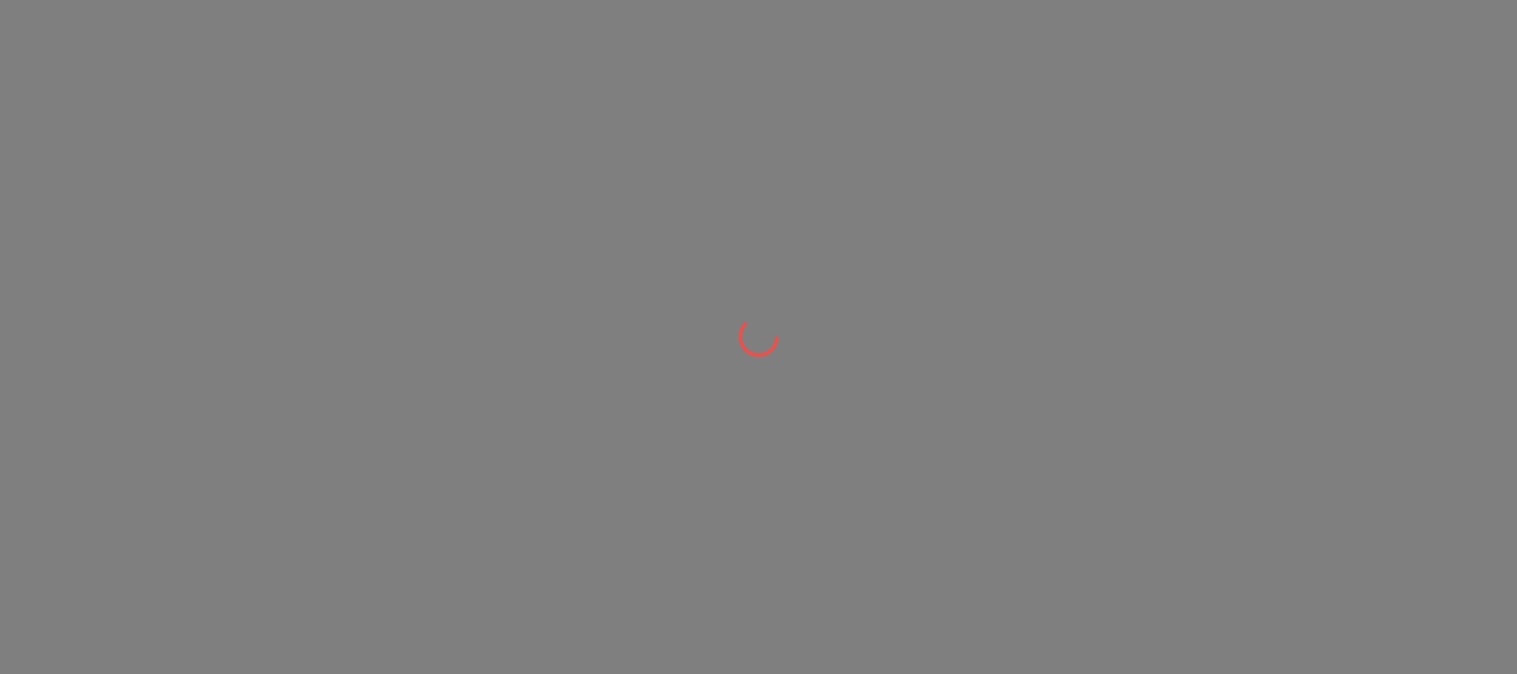 scroll, scrollTop: 0, scrollLeft: 0, axis: both 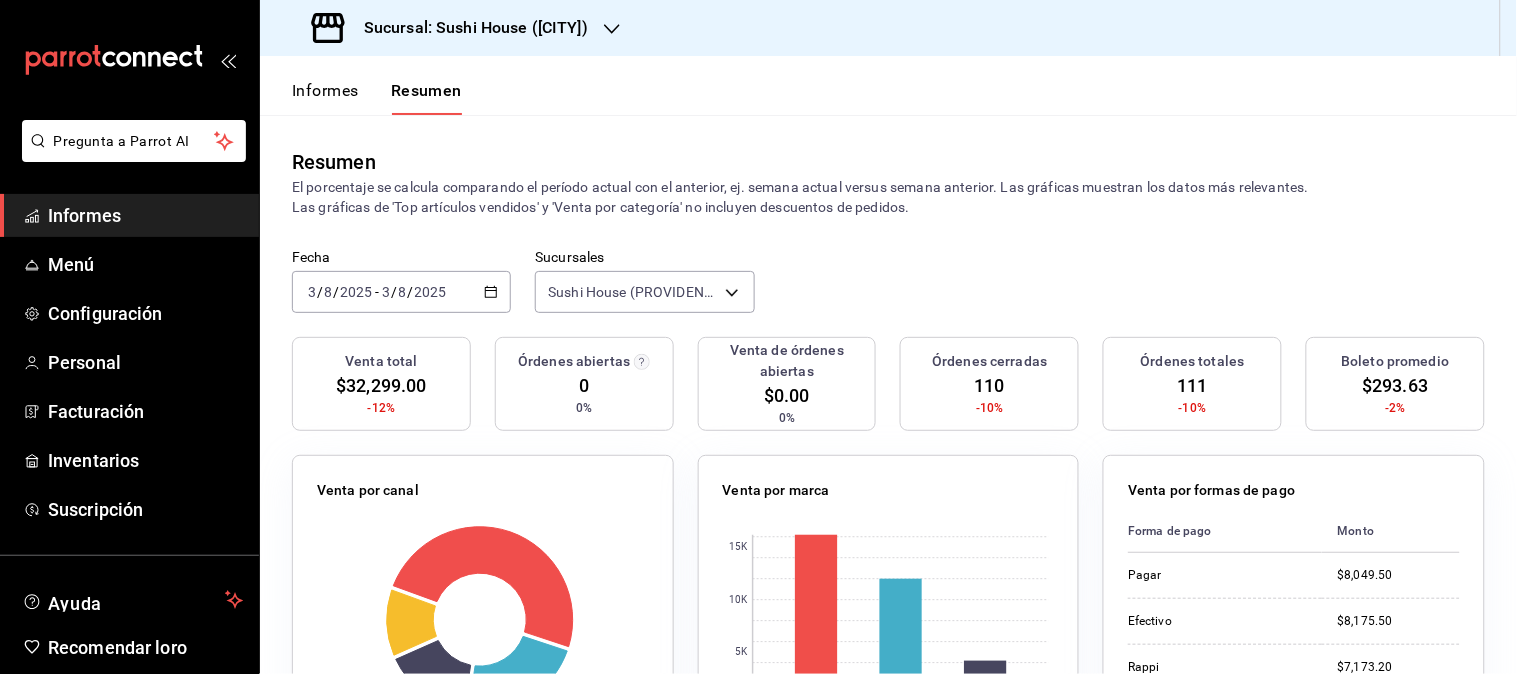click on "Informes" at bounding box center [84, 215] 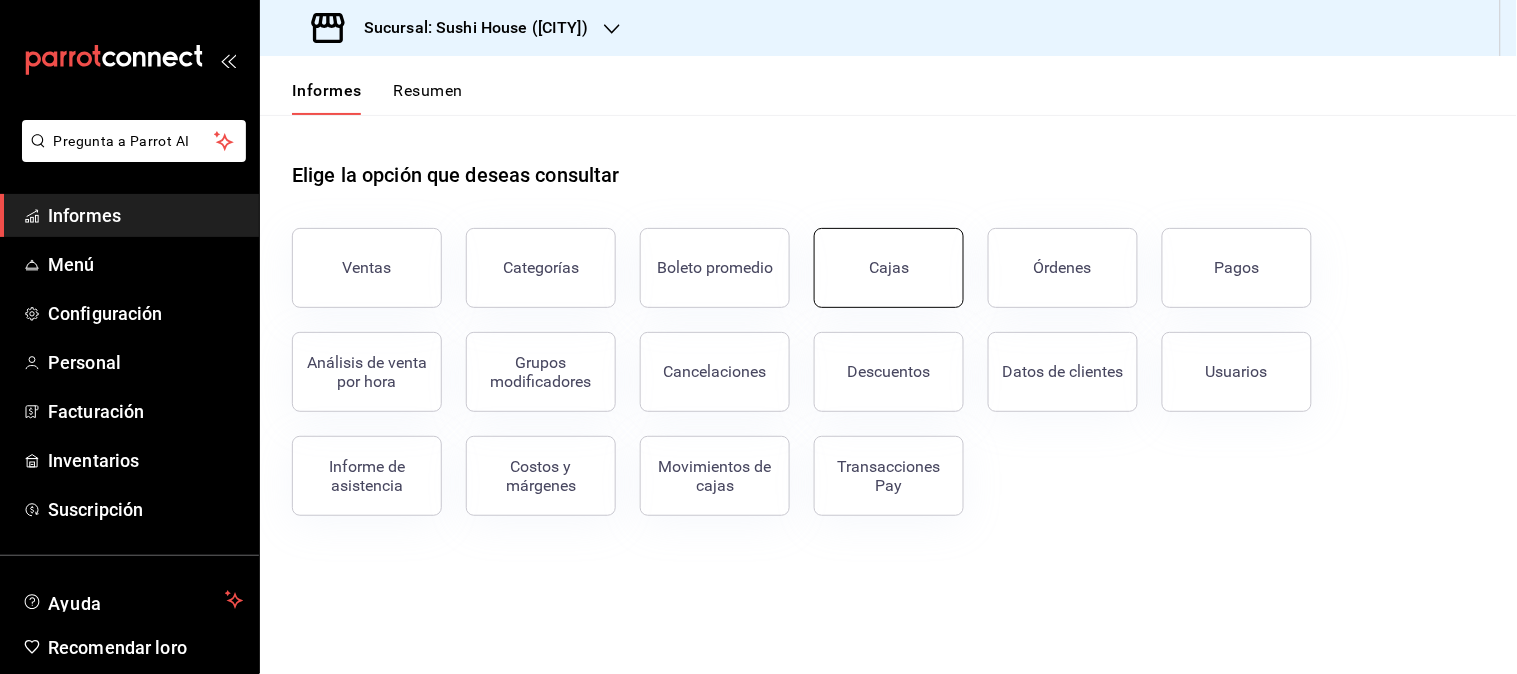 click on "Cajas" at bounding box center [889, 268] 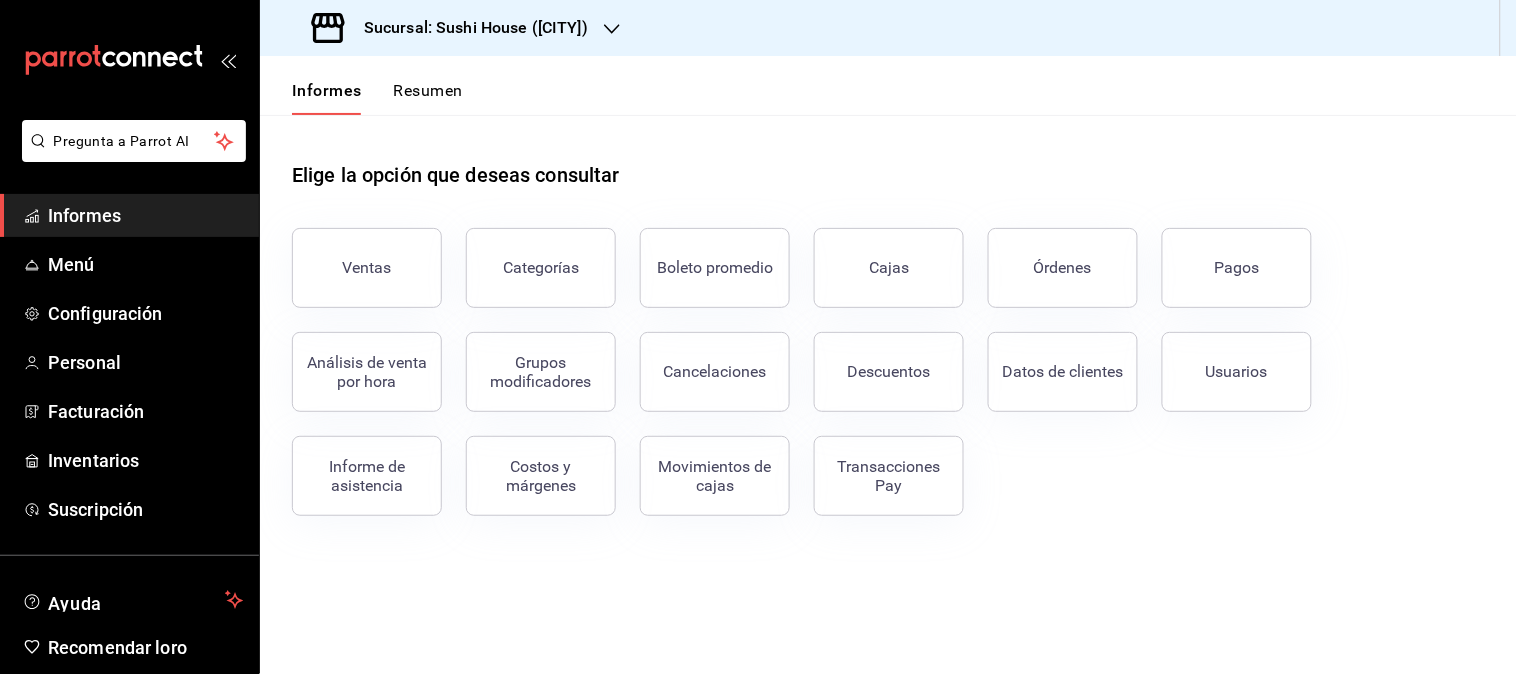 click on "Pregunta a Parrot AI Informes   Menú   Configuración   Personal   Facturación   Inventarios   Suscripción   Ayuda Recomendar loro   [PERSON]   Sugerir nueva función   Sucursal: Sushi House ([CITY]) Informes Resumen Elige la opción que deseas consultar Ventas Categorías Boleto promedio Cajas Órdenes Pagos Análisis de venta por hora Grupos modificadores Cancelaciones Descuentos Datos de clientes Usuarios Informe de asistencia Costos y márgenes Movimientos de cajas Transacciones Pay Texto original Valora esta traducción Tu opinión servirá para ayudar a mejorar el Traductor de Google Pregunta a Parrot AI Informes   Menú   Configuración   Personal   Facturación   Inventarios   Suscripción   Ayuda Recomendar loro   [PERSON]   Sugerir nueva función   GANA 1 MES GRATIS EN TU SUSCRIPCIÓN AQUÍ Visitar centro de ayuda ([PHONE]) [EMAIL] Visitar centro de ayuda ([PHONE]) [EMAIL]" at bounding box center [758, 337] 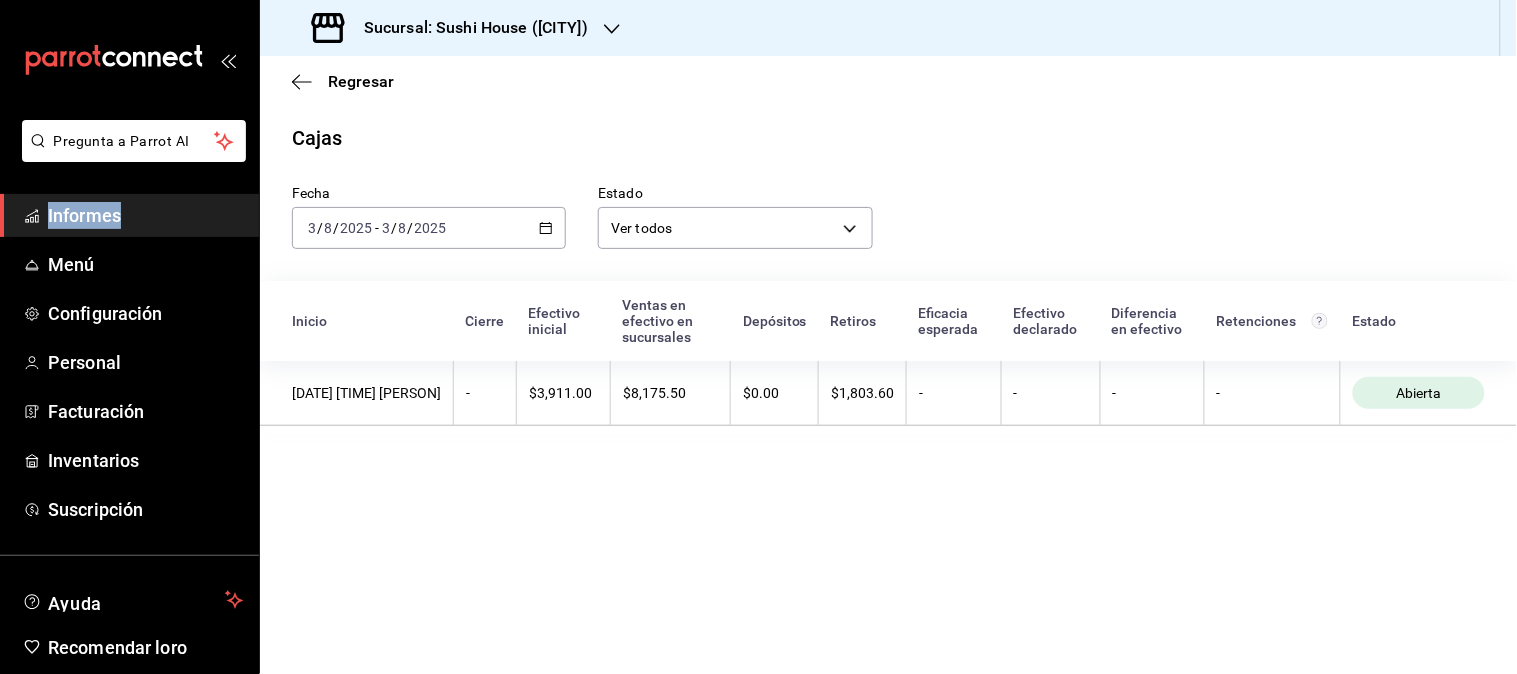 click 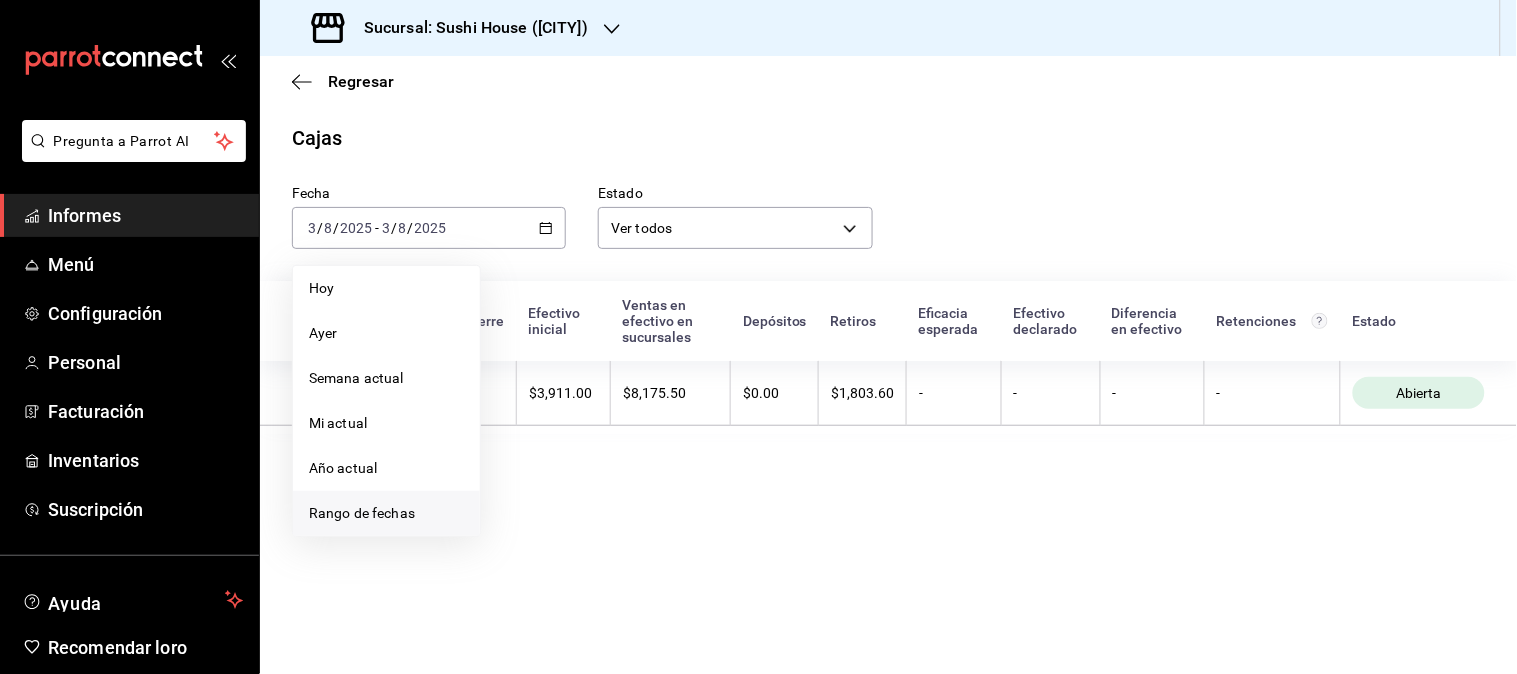 click on "Rango de fechas" at bounding box center [362, 513] 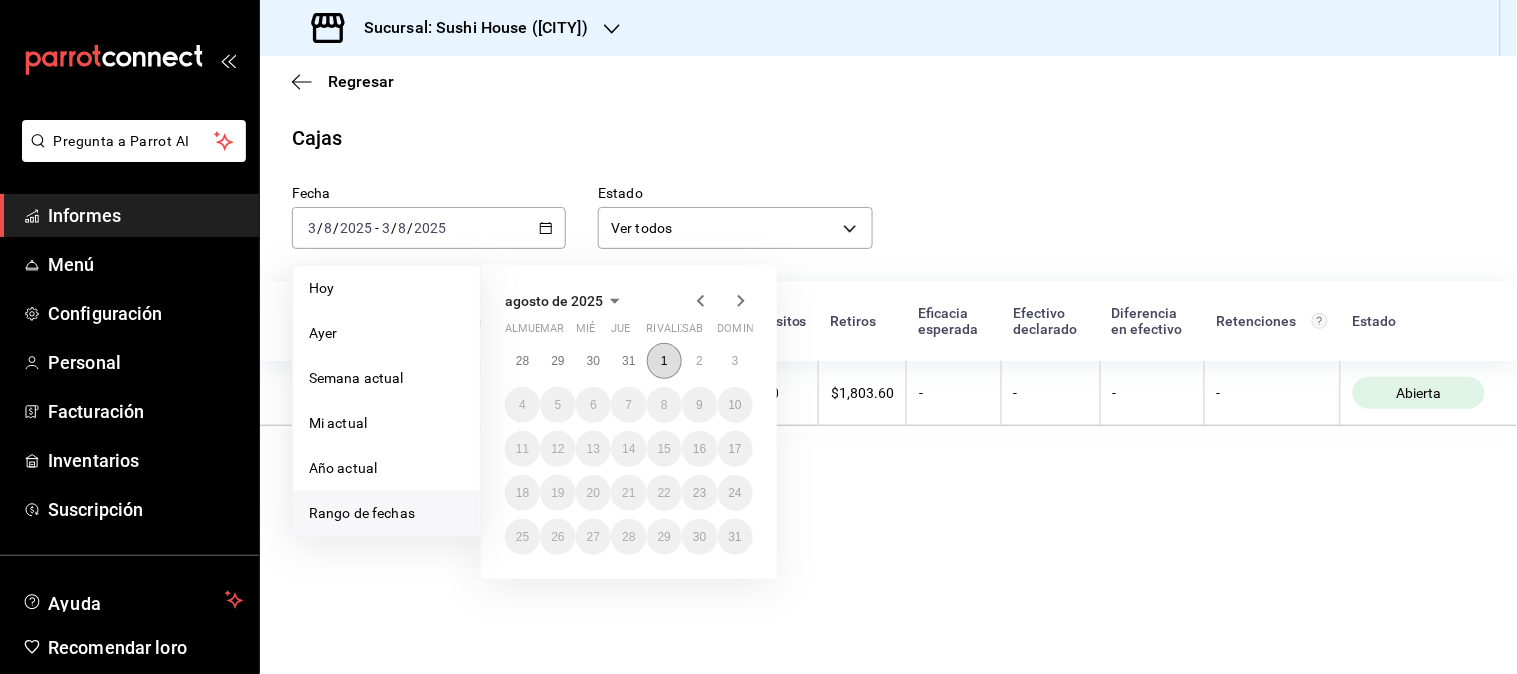 click on "1" at bounding box center [664, 361] 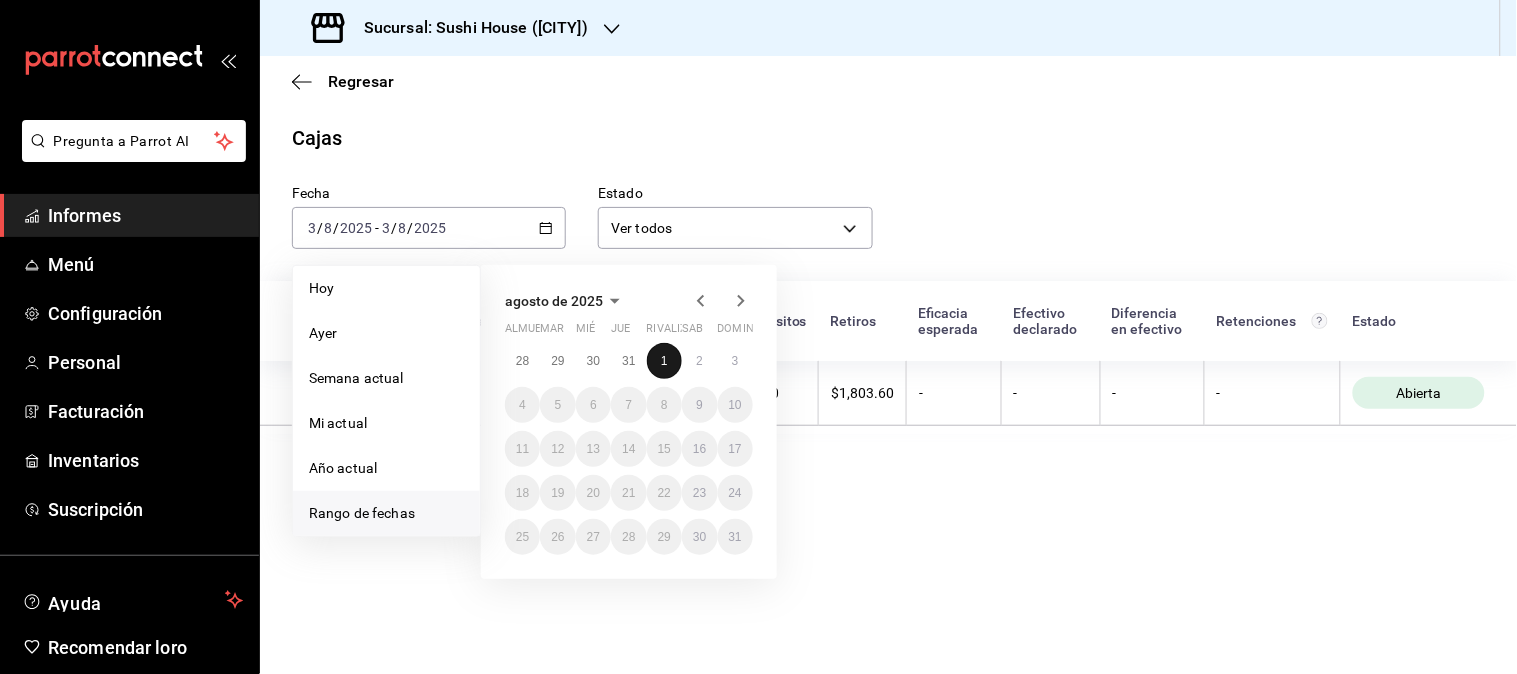 click on "1" at bounding box center (664, 361) 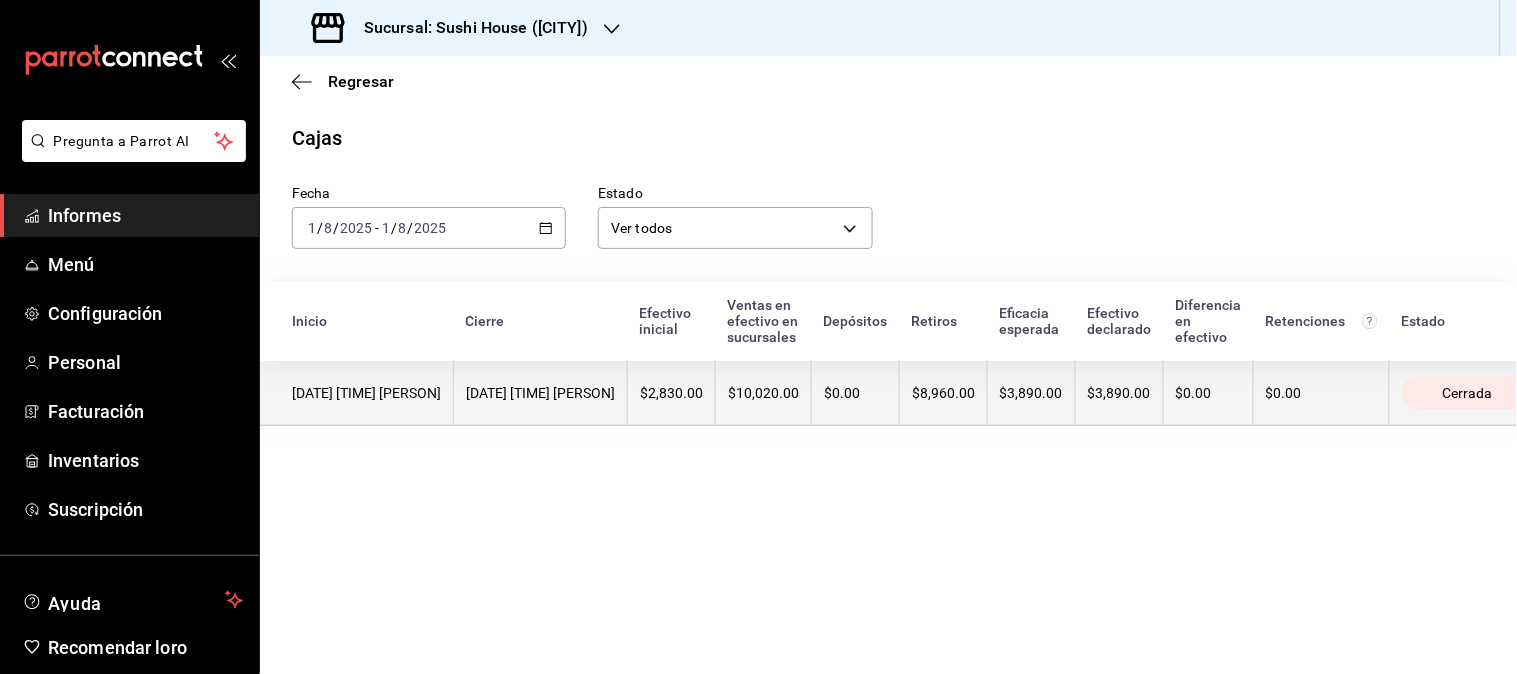 click on "[DATE] [TIME] [PERSON]" at bounding box center (540, 393) 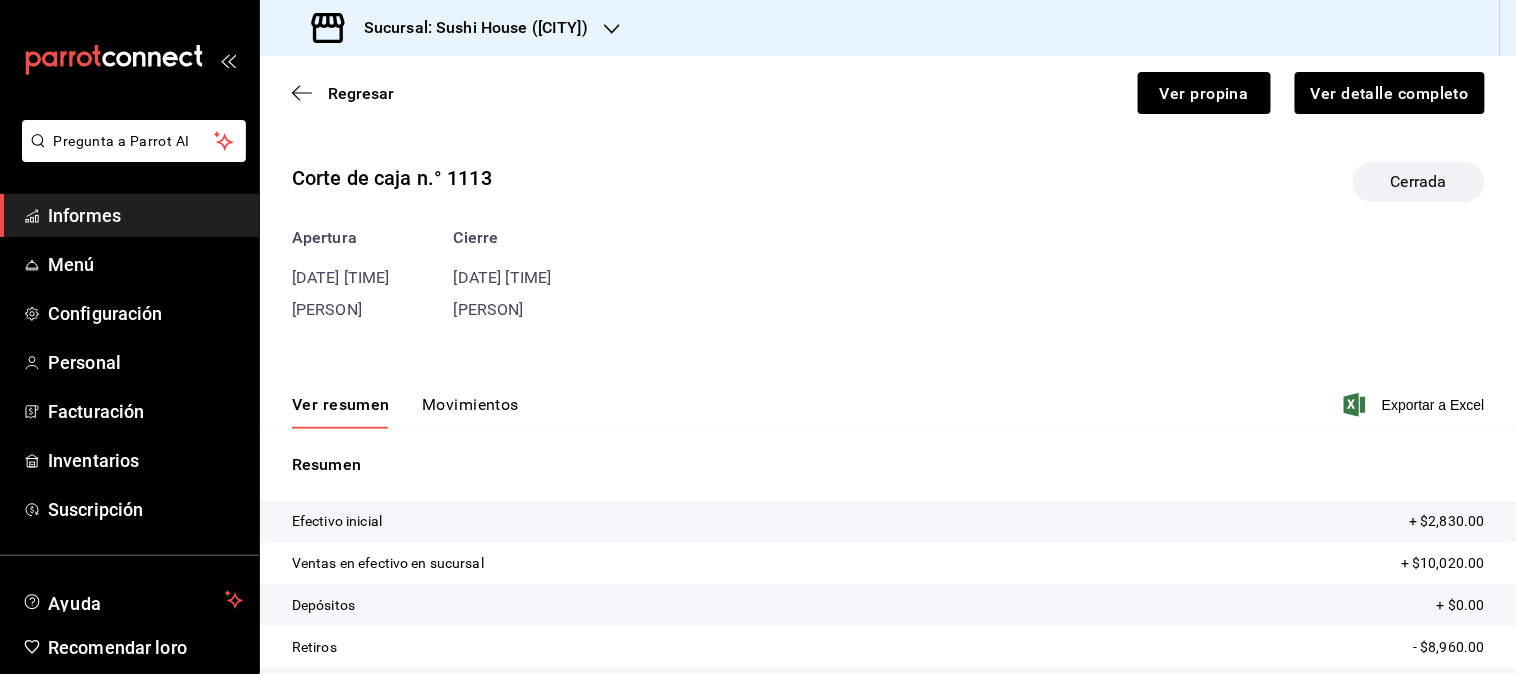 drag, startPoint x: 456, startPoint y: 408, endPoint x: 485, endPoint y: 404, distance: 29.274563 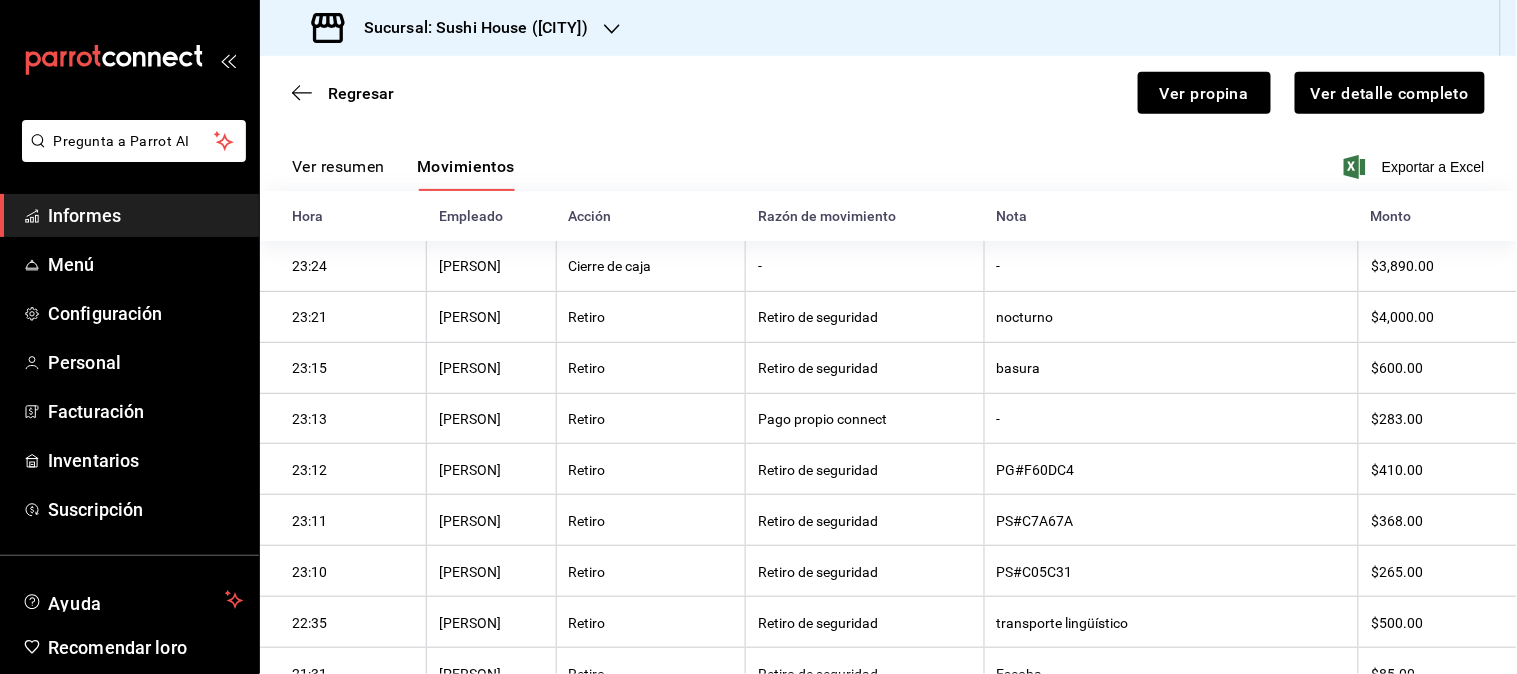 scroll, scrollTop: 205, scrollLeft: 0, axis: vertical 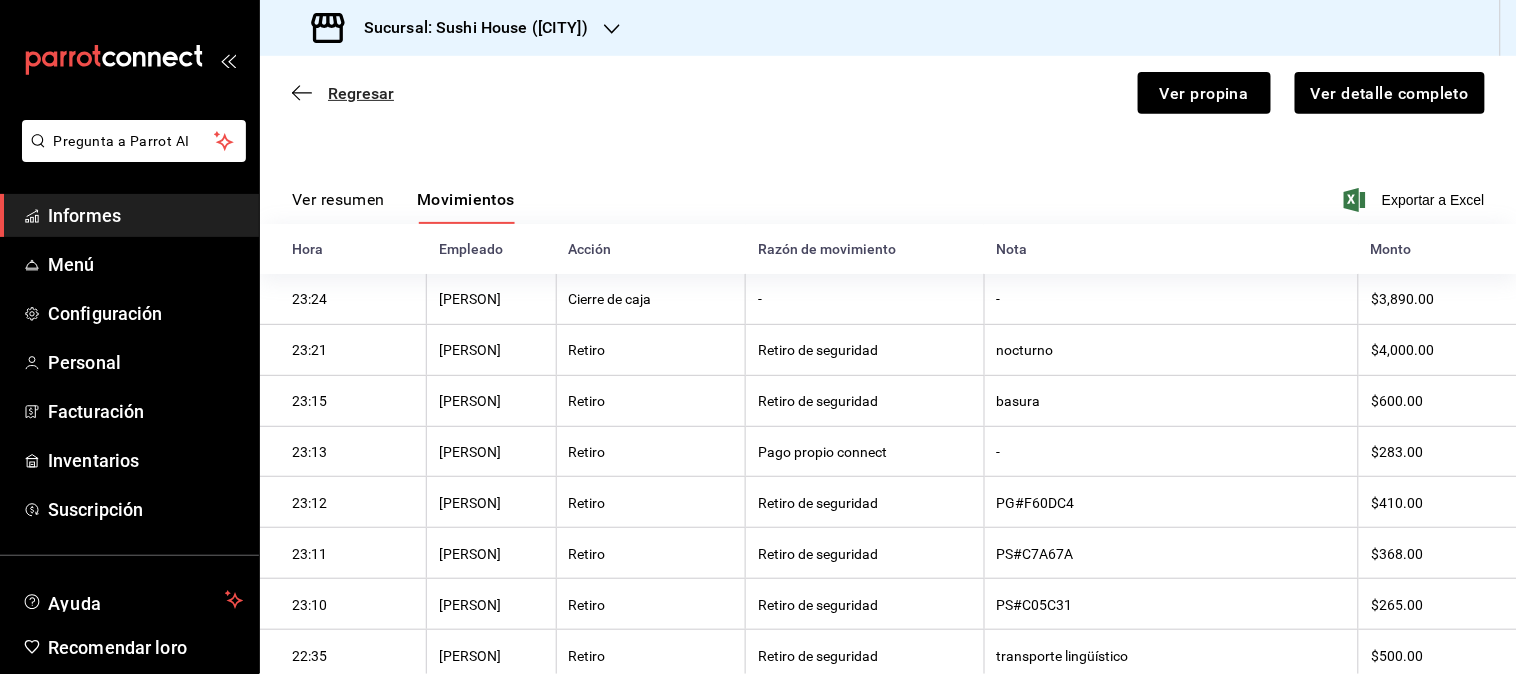click on "Regresar" at bounding box center (343, 93) 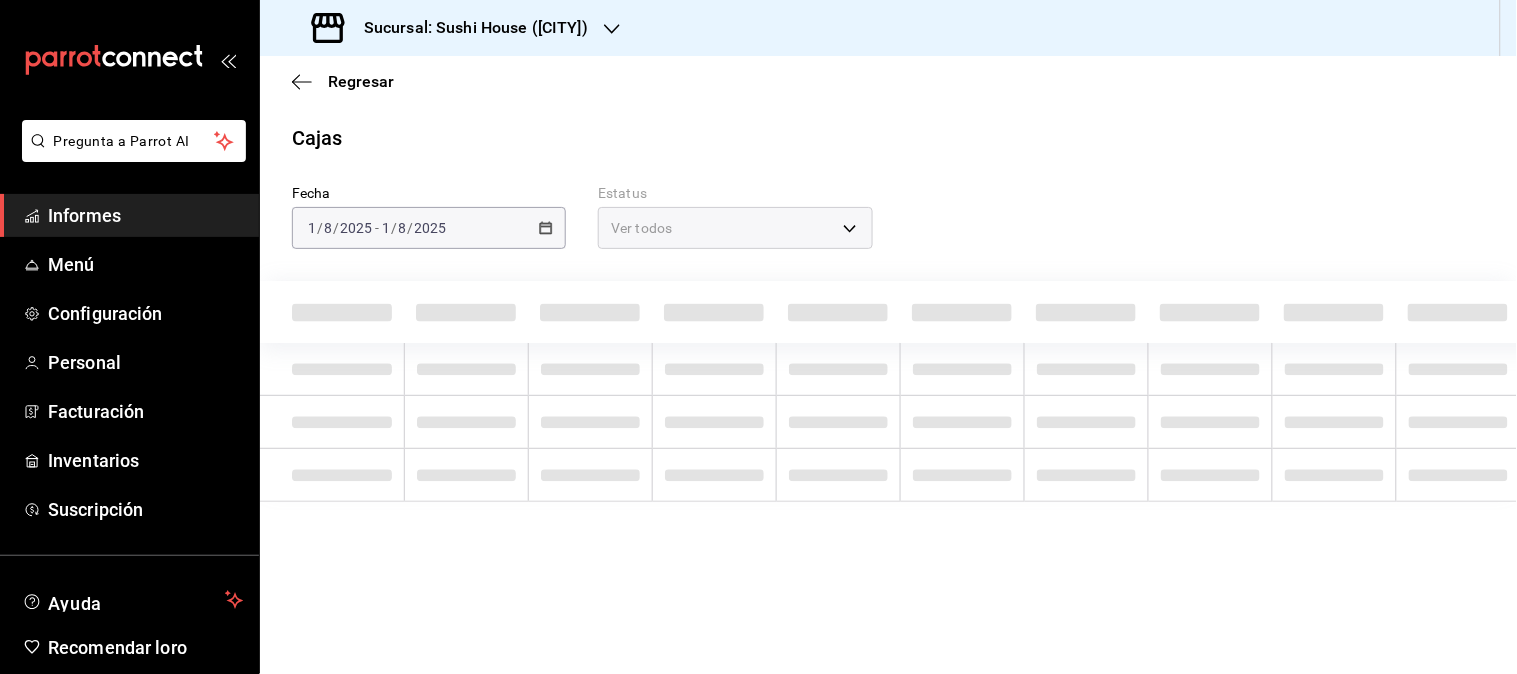 scroll, scrollTop: 0, scrollLeft: 0, axis: both 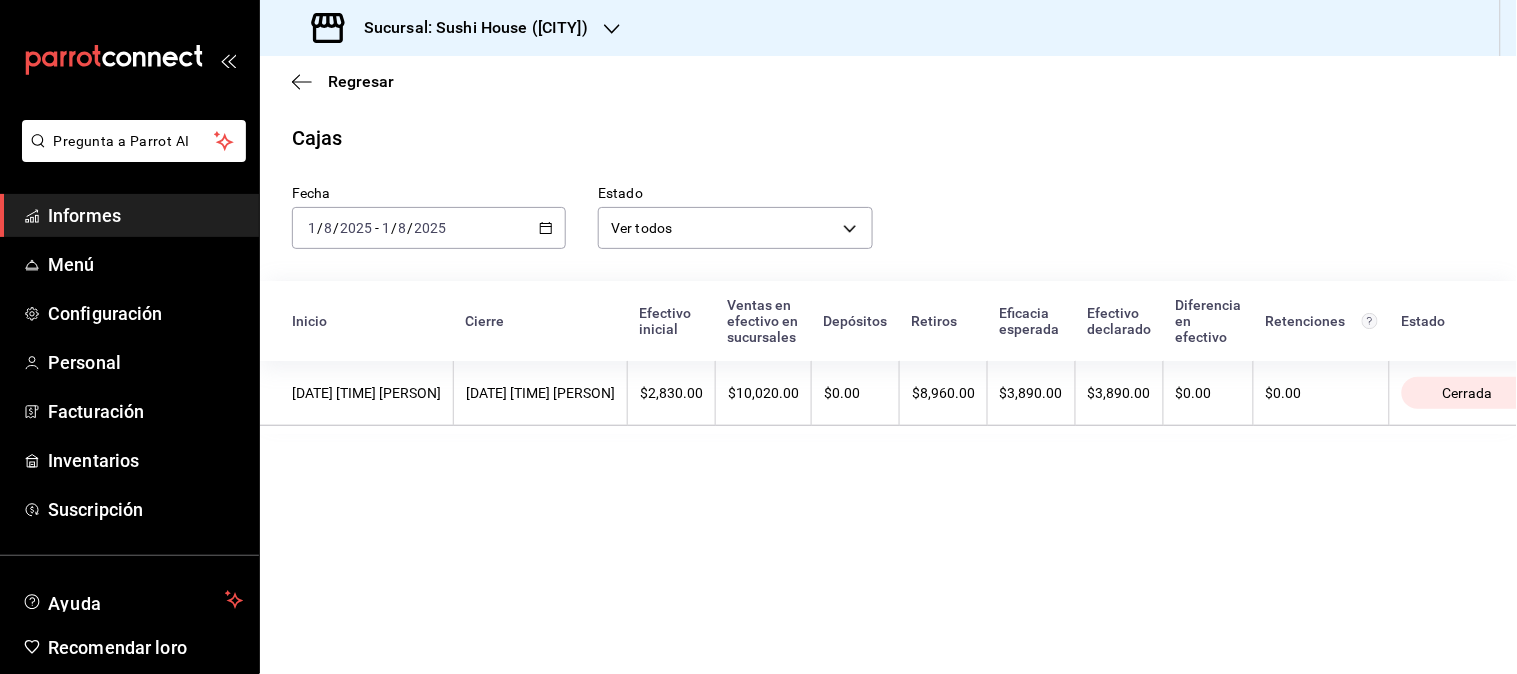 click on "2025-08-01 1 / 8 / 2025 - 2025-08-01 1 / 8 / 2025" at bounding box center (429, 228) 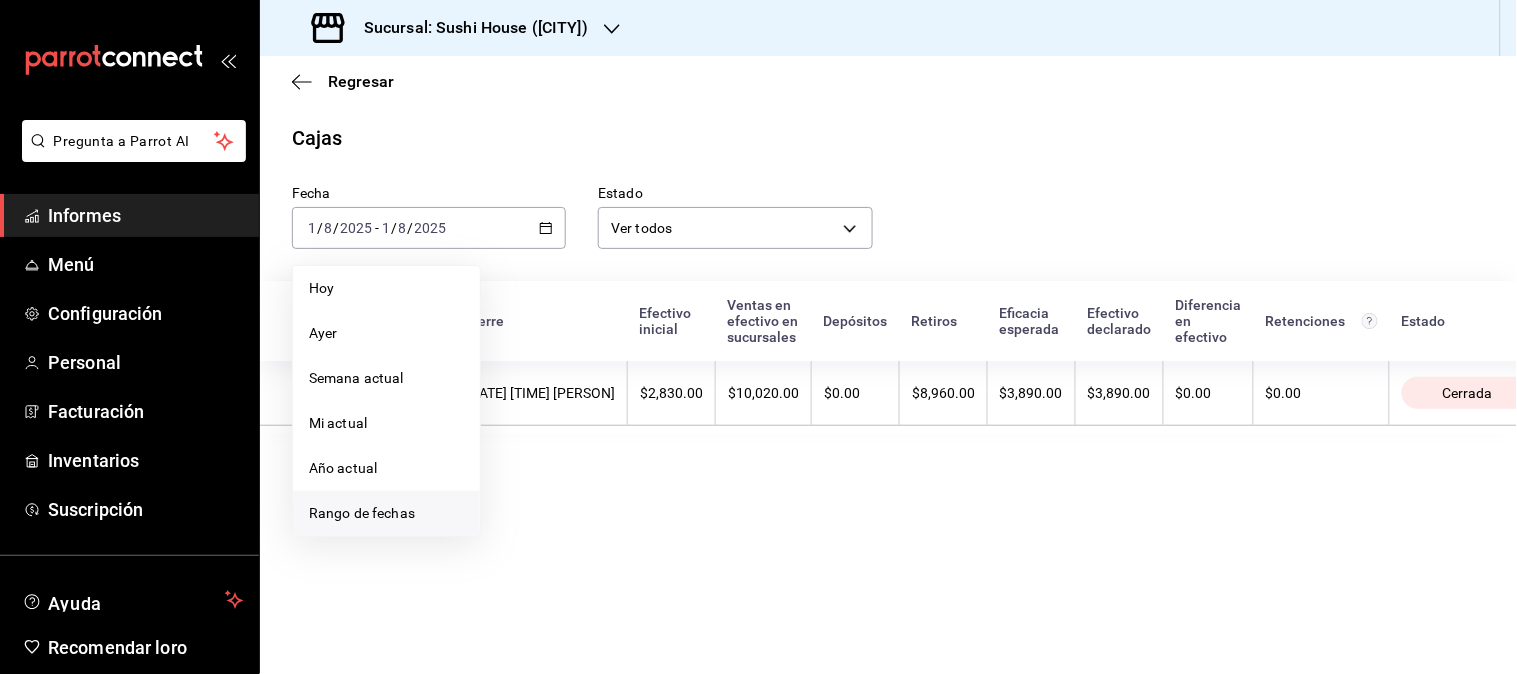 click on "Rango de fechas" at bounding box center [362, 513] 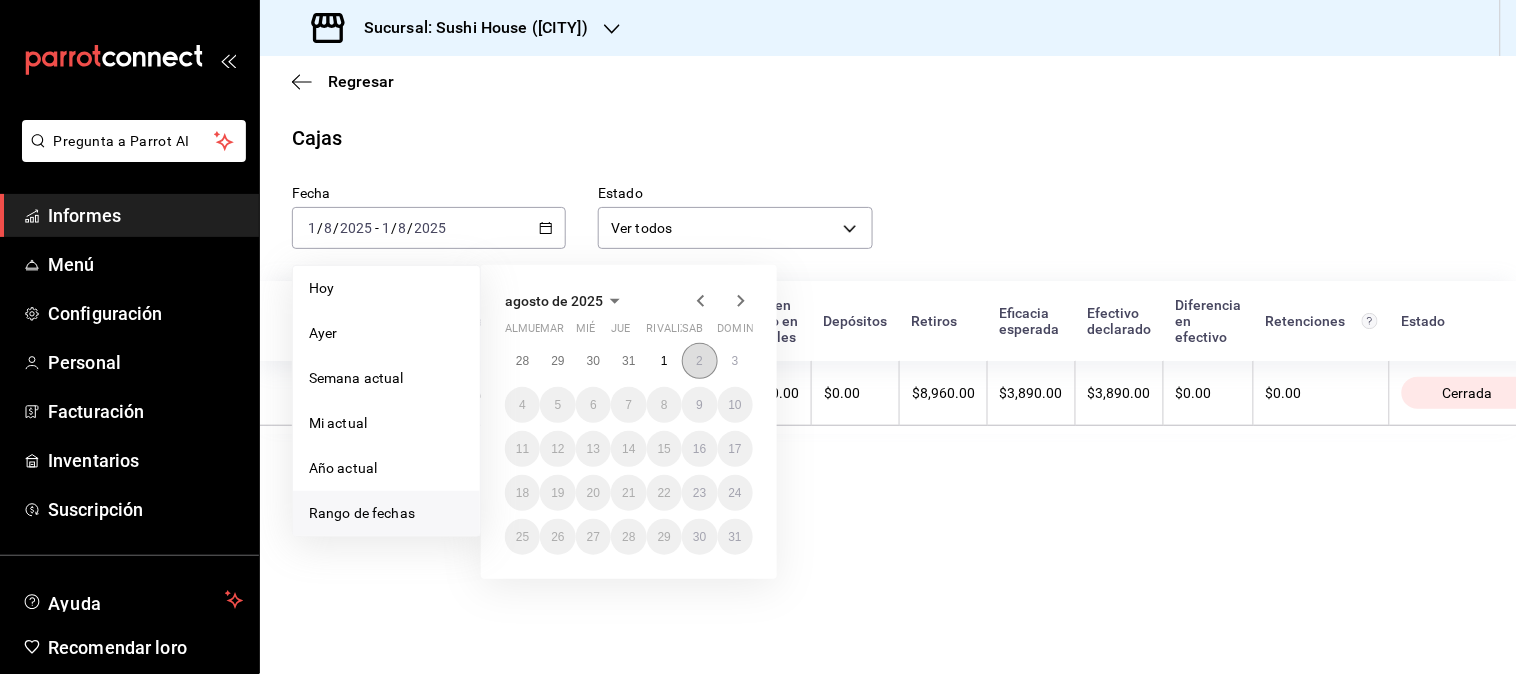 click on "2" at bounding box center [699, 361] 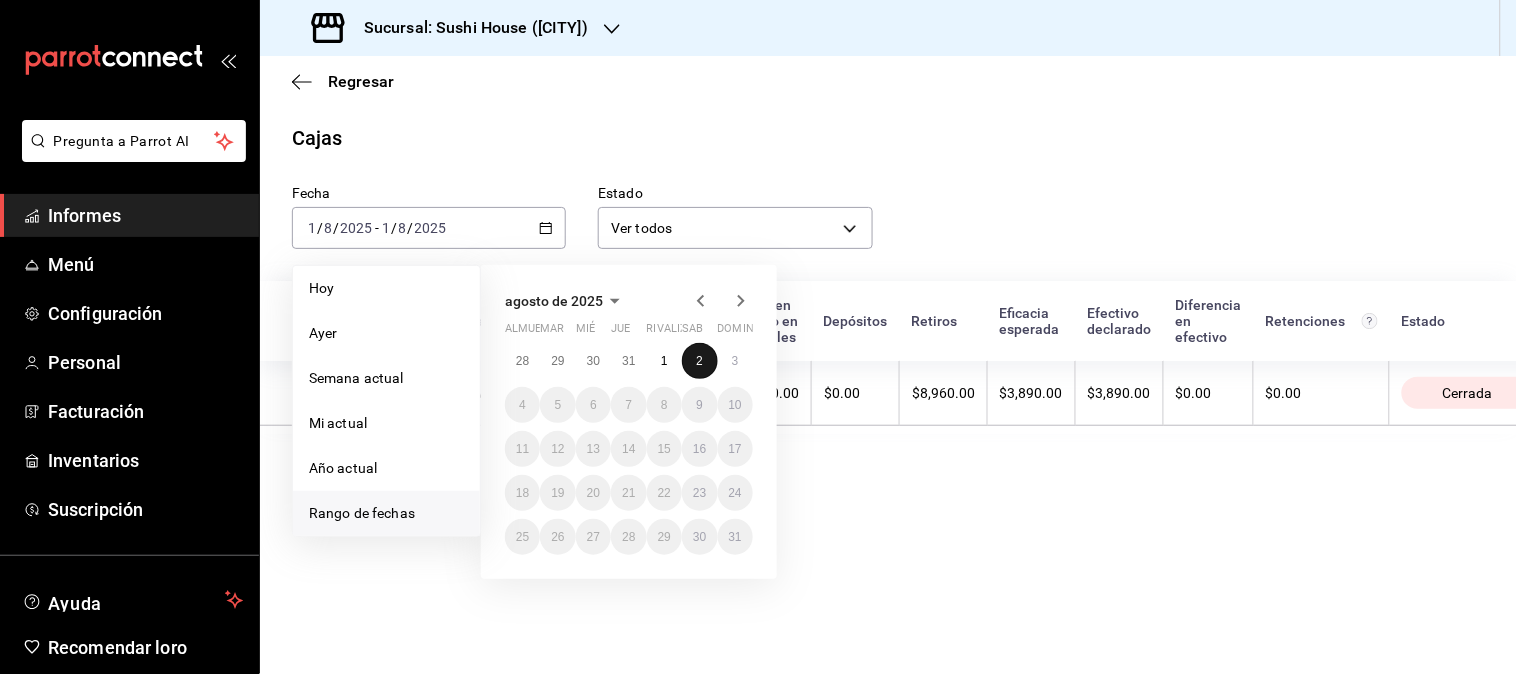 click on "2" at bounding box center [699, 361] 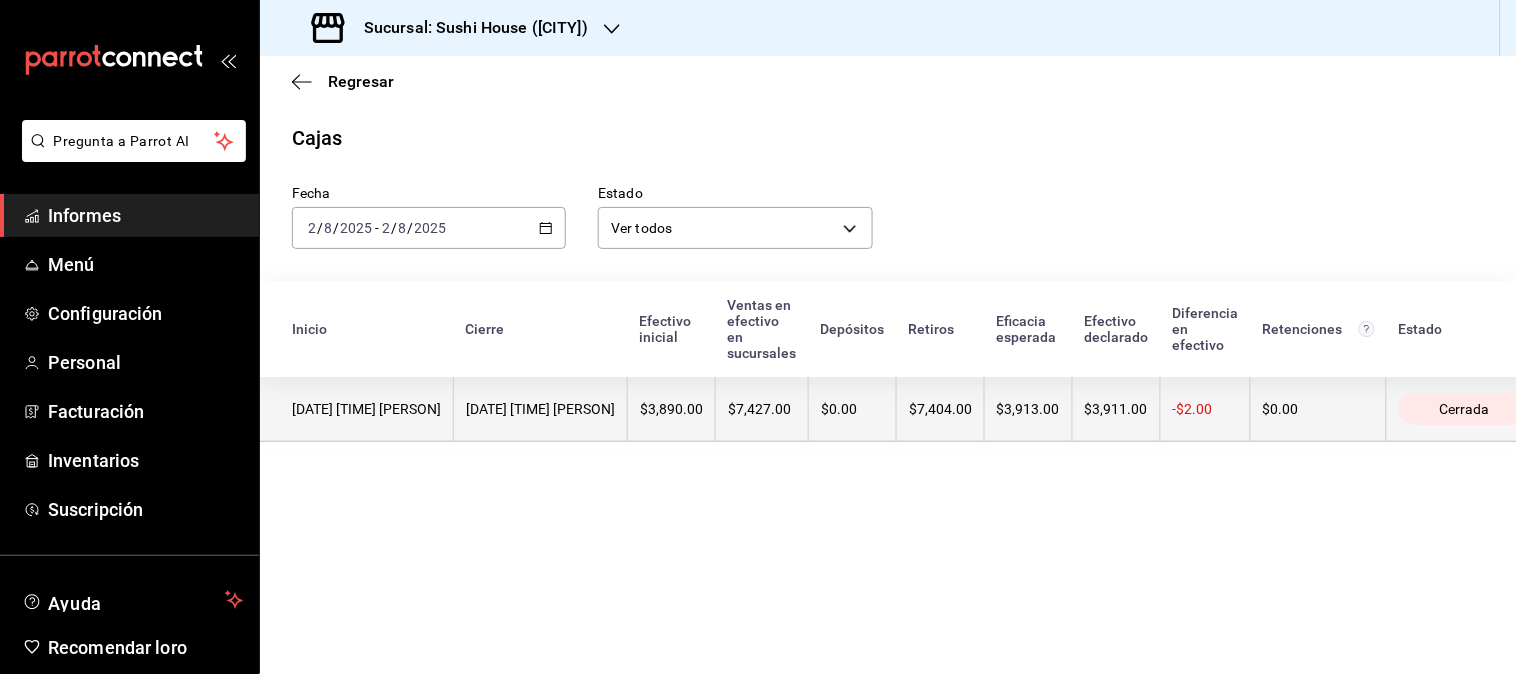 click on "[DATE] [TIME] [PERSON]" at bounding box center [366, 409] 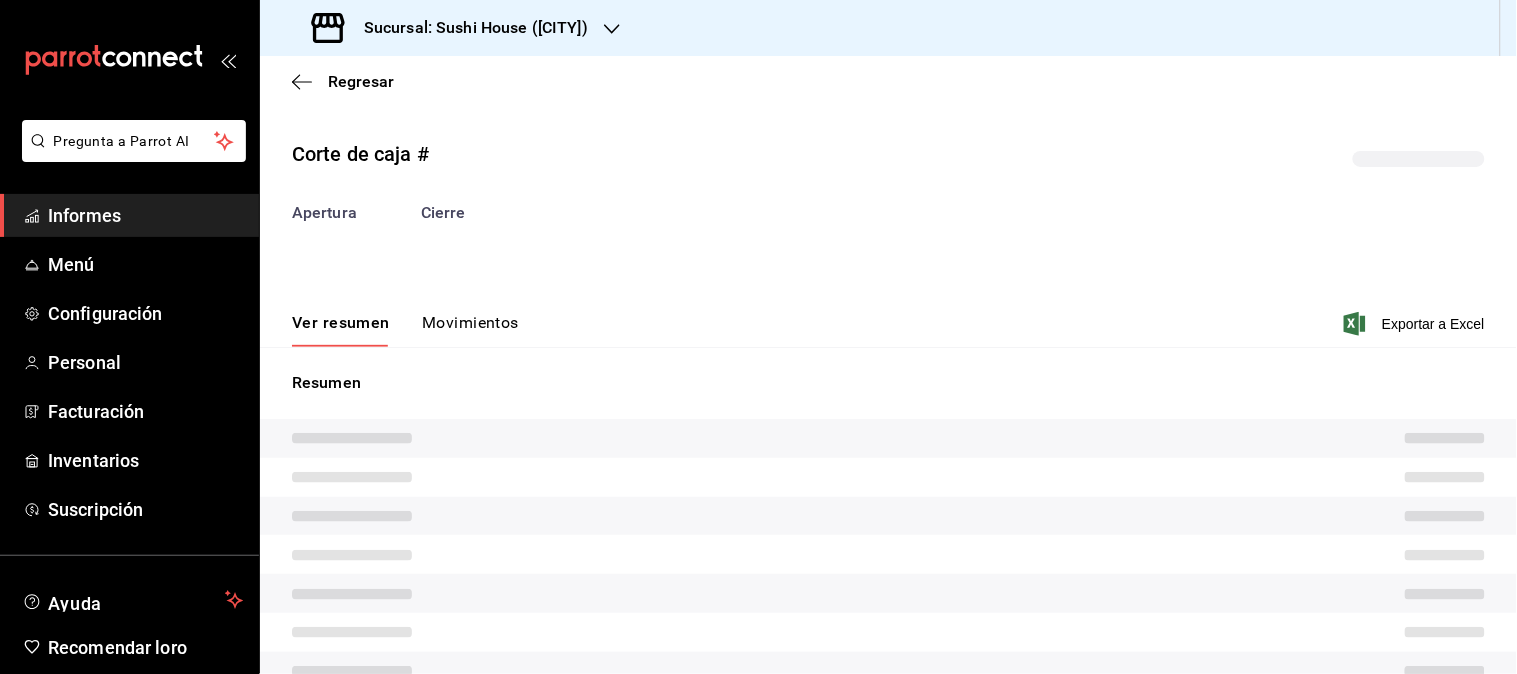 click on "Resumen" at bounding box center (888, 542) 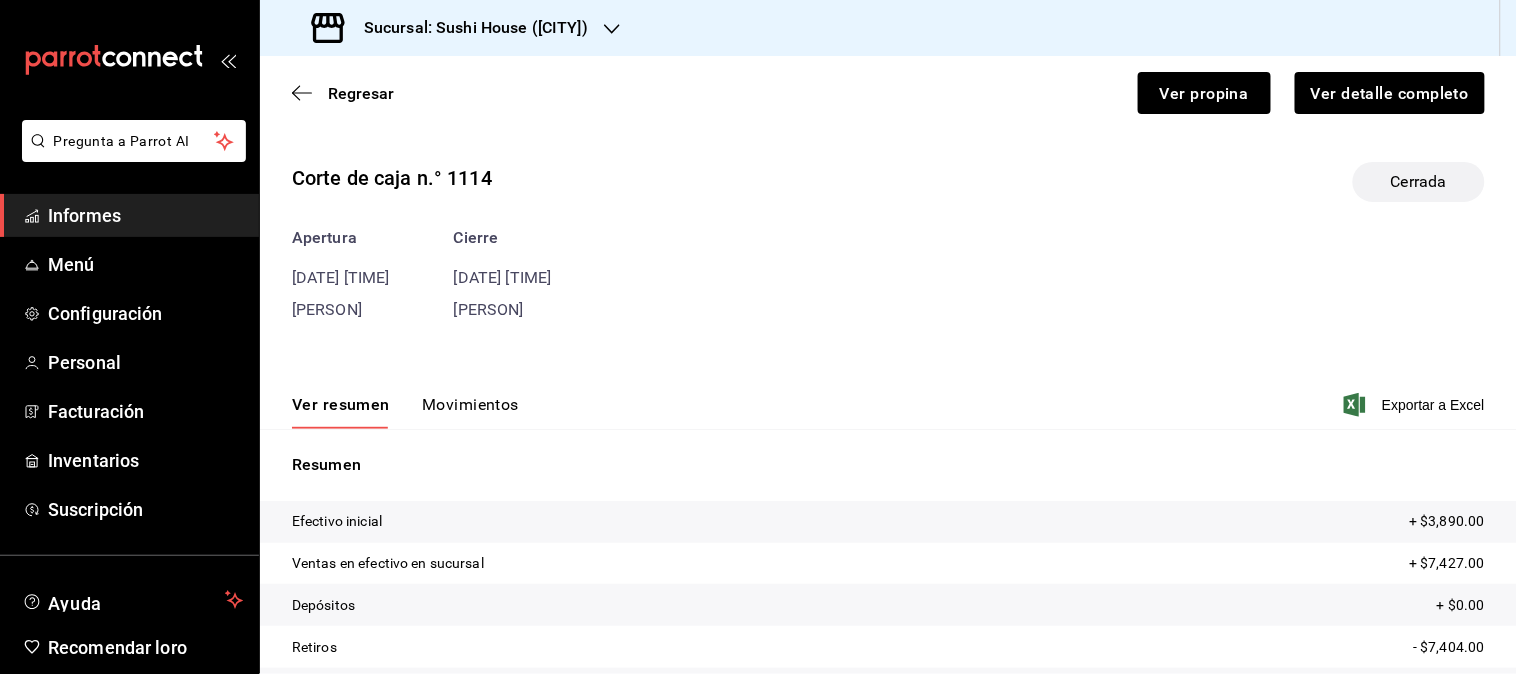 click on "Corte de caja n.° 1114 Cerrada Apertura [DATE] [TIME] [PERSON] Cierre [DATE] [TIME] [PERSON] Ver resumen Movimientos Exportar a Excel Resumen Efectivo inicial + [PRICE] Ventas en efectivo en sucursal + [PRICE] Depósitos + $0.00 Retiros - [PRICE] Eficacia esperada = [PRICE] Efectivo declarado al corte $3,911.00 Diferencia $-2.00" at bounding box center [888, 481] 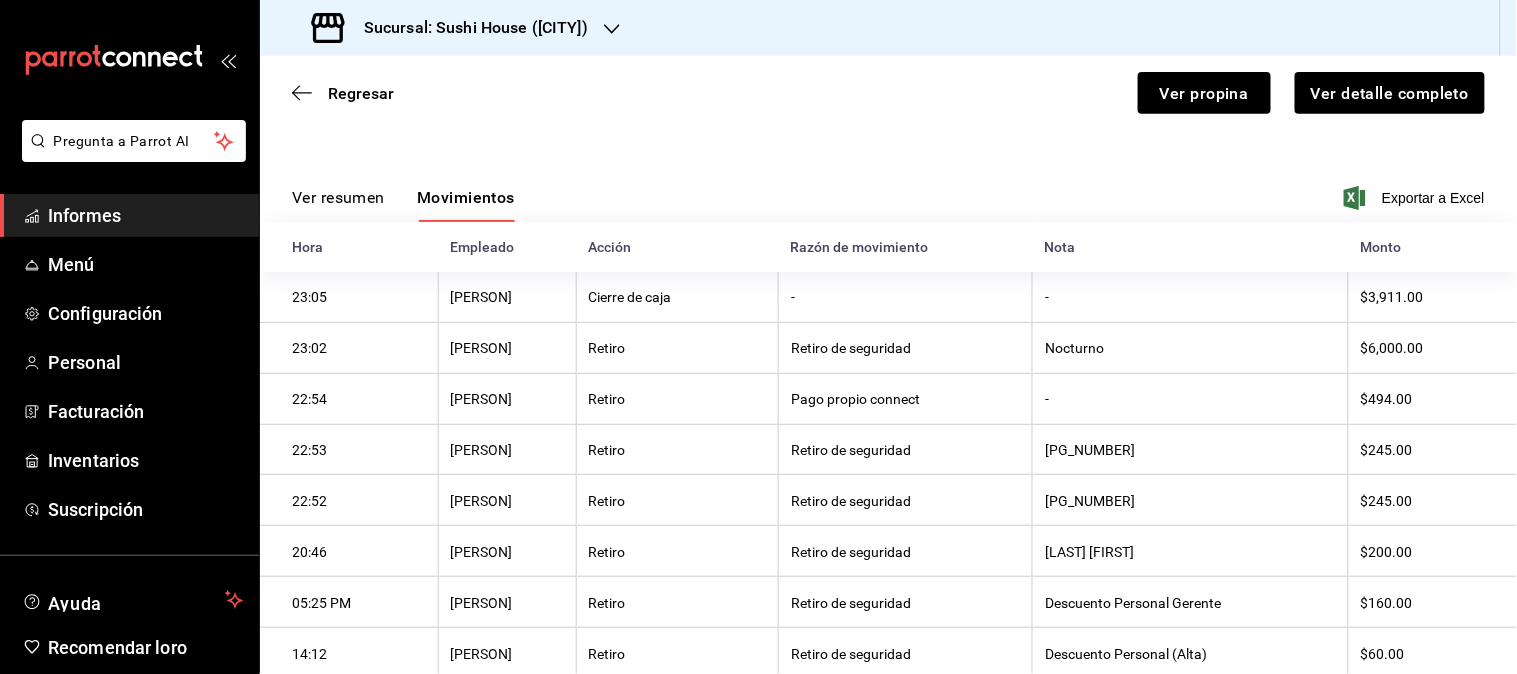 scroll, scrollTop: 317, scrollLeft: 0, axis: vertical 